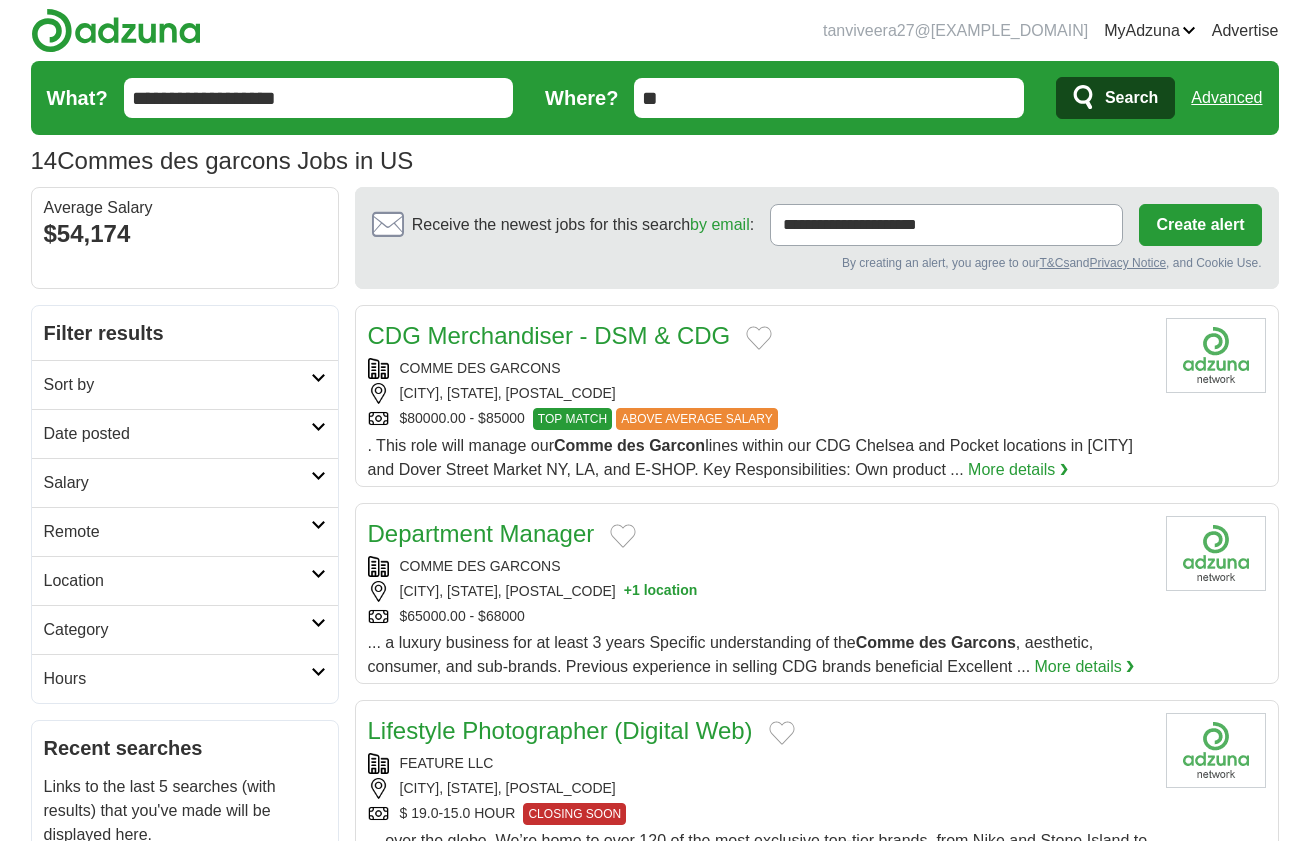 scroll, scrollTop: 0, scrollLeft: 0, axis: both 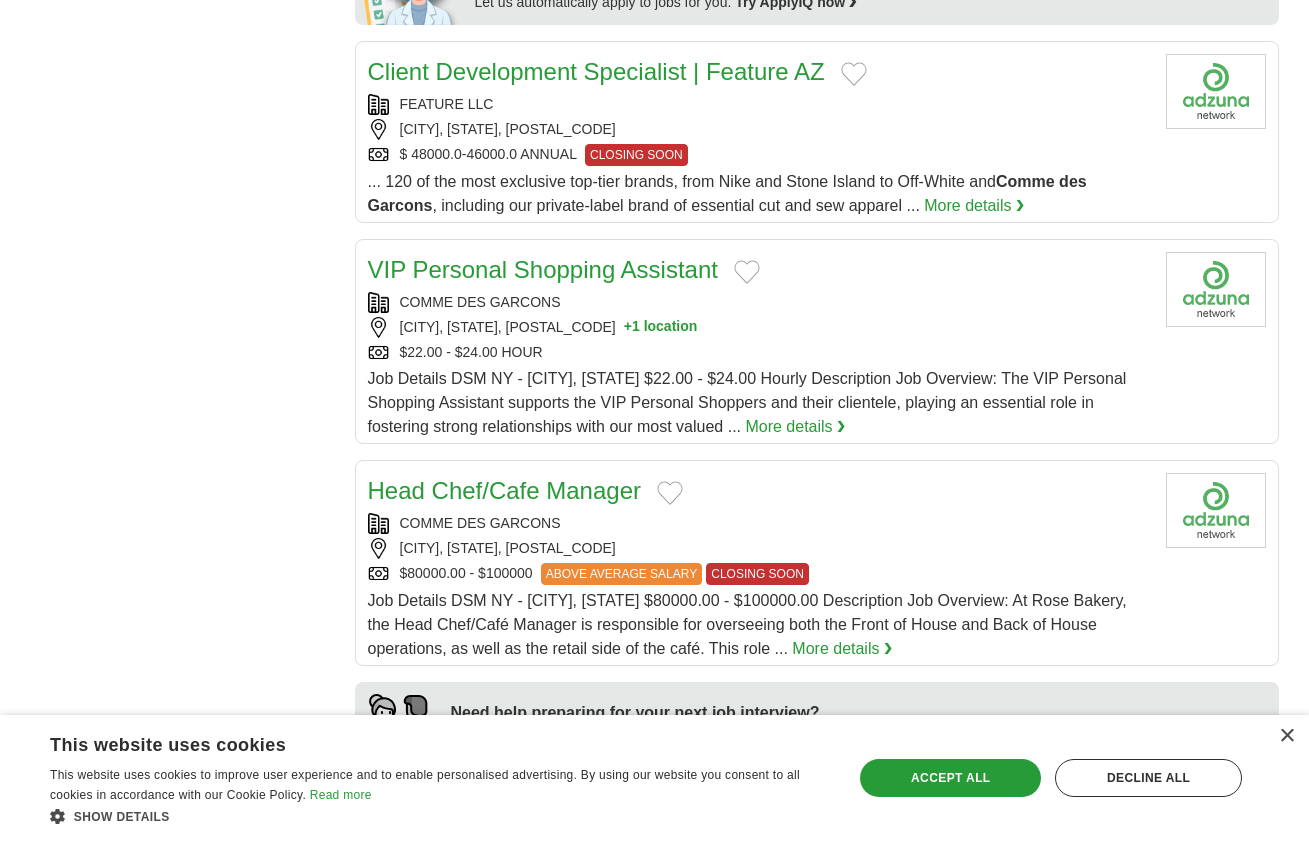 click on "VIP Personal Shopping Assistant" at bounding box center (543, 269) 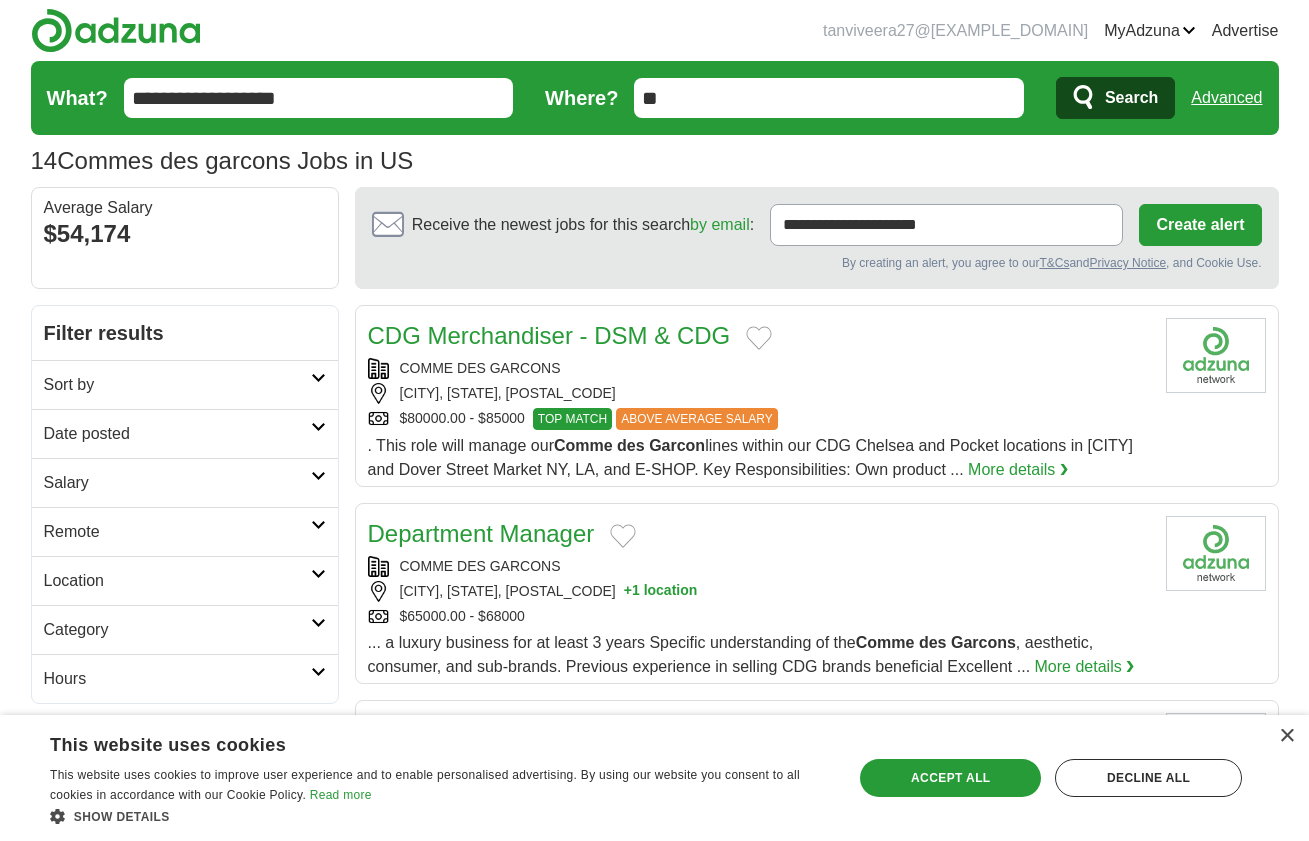 scroll, scrollTop: 0, scrollLeft: 0, axis: both 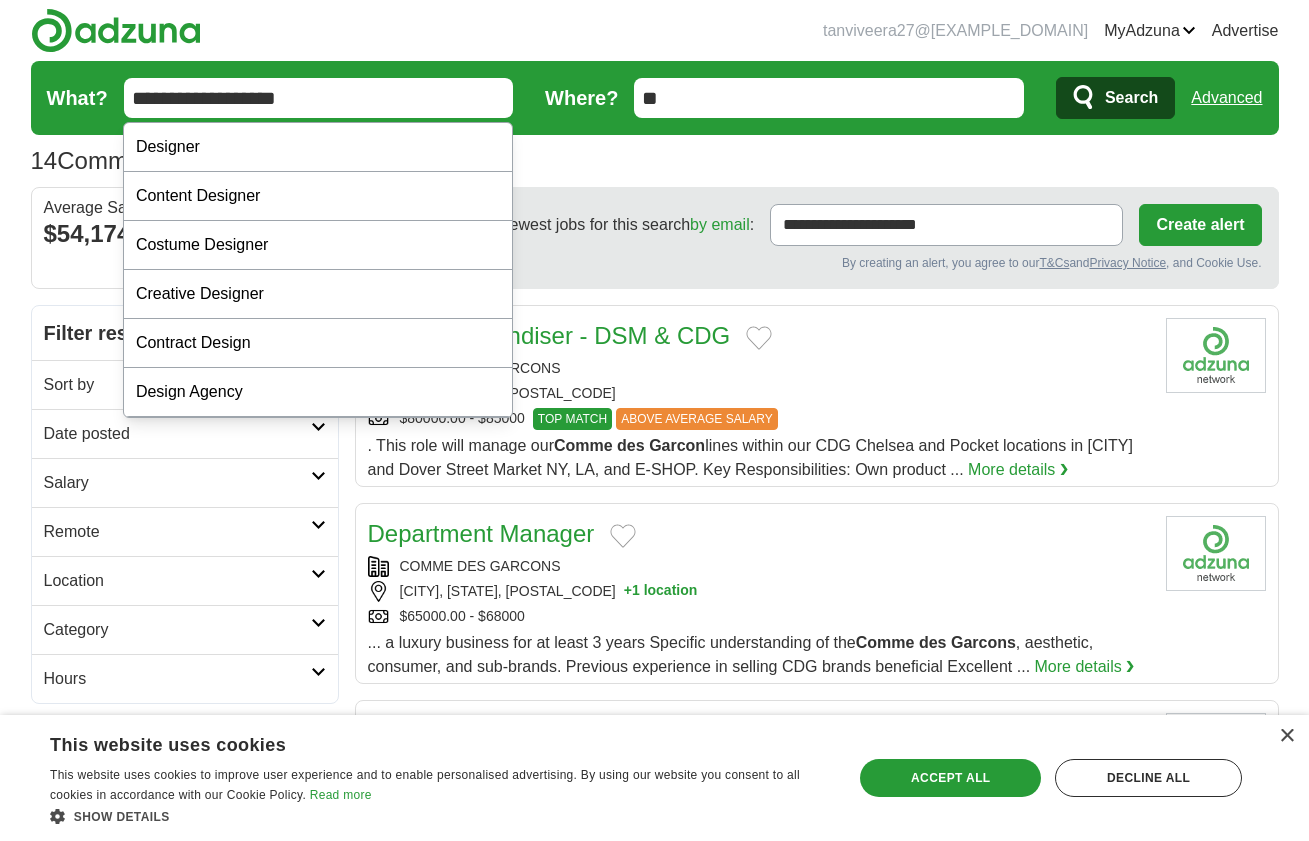 click on "**********" at bounding box center [319, 98] 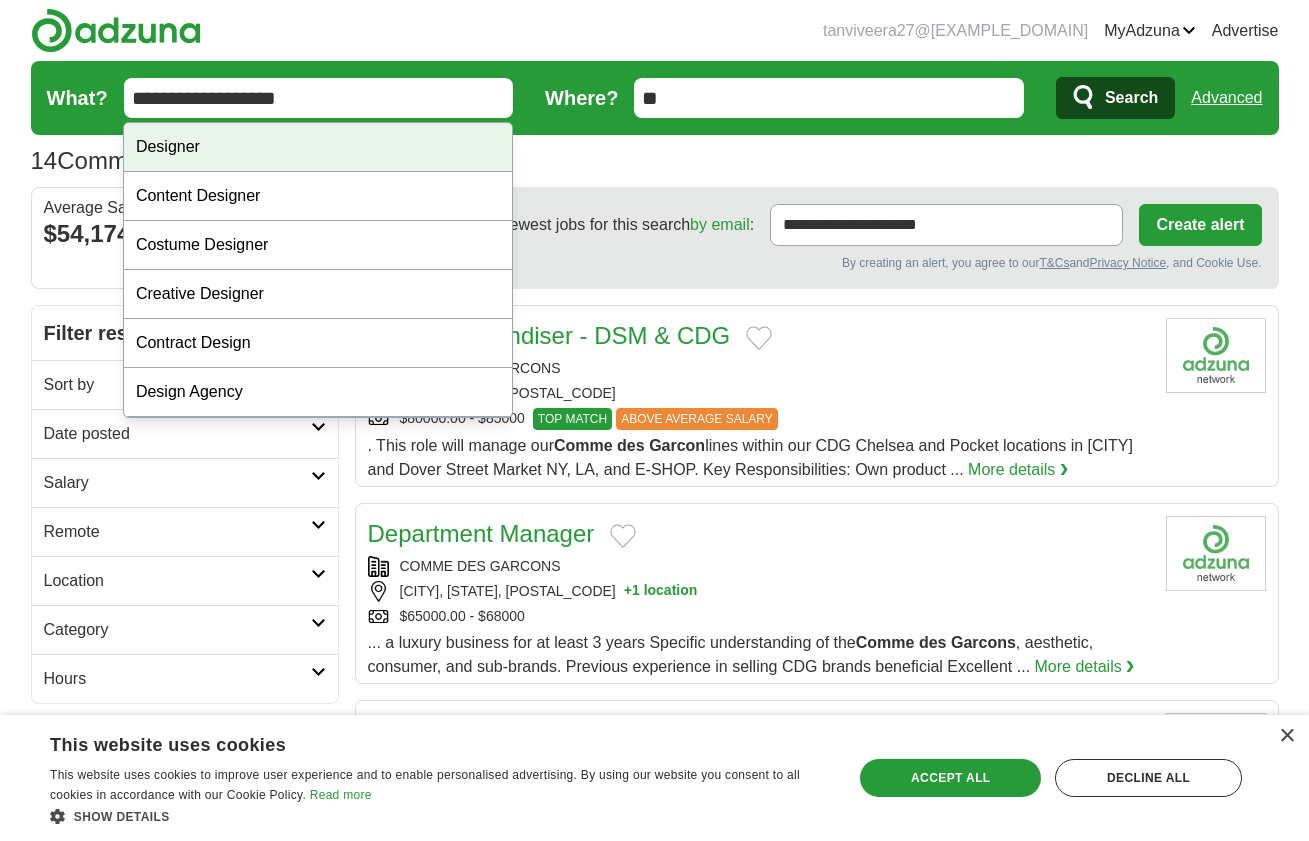 click on "Designer" at bounding box center (318, 147) 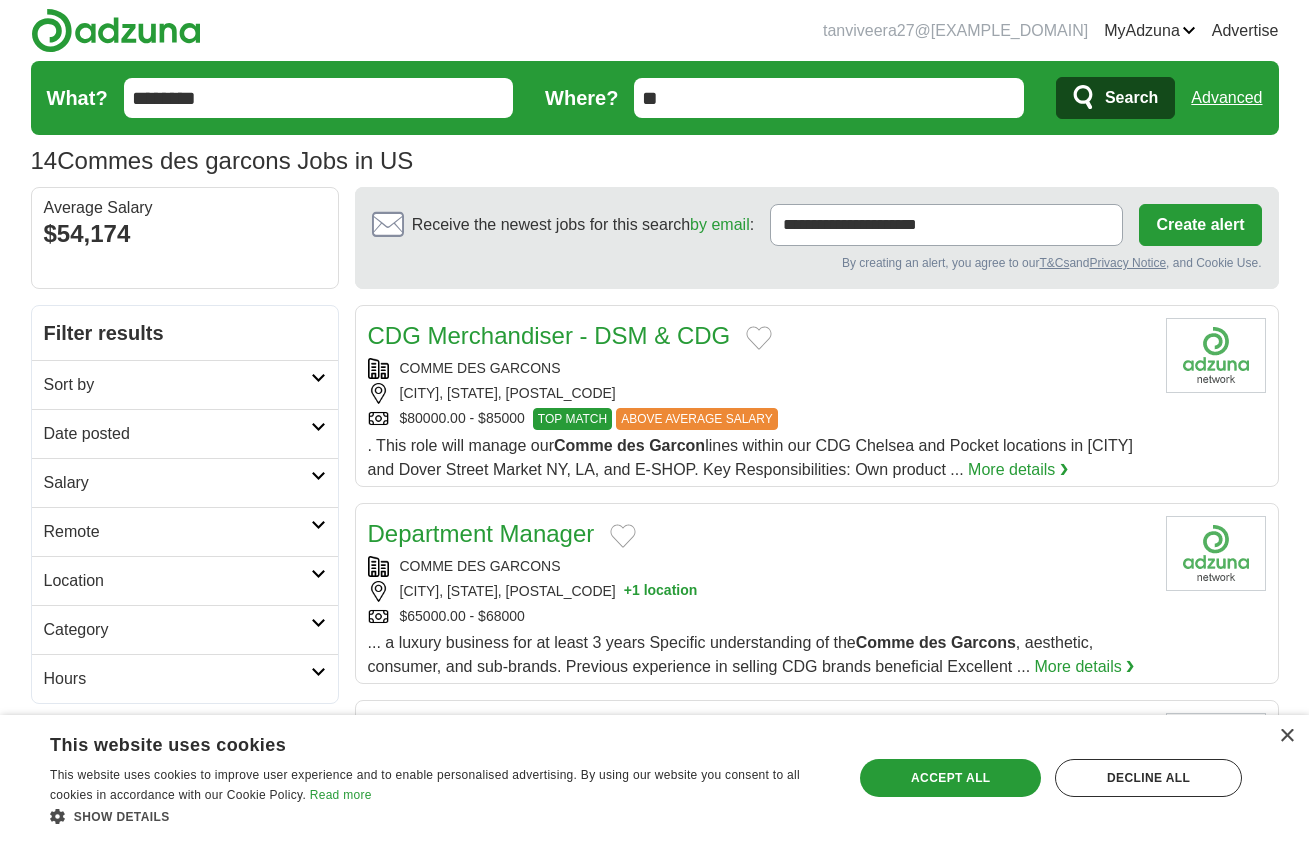 click on "********" at bounding box center [319, 98] 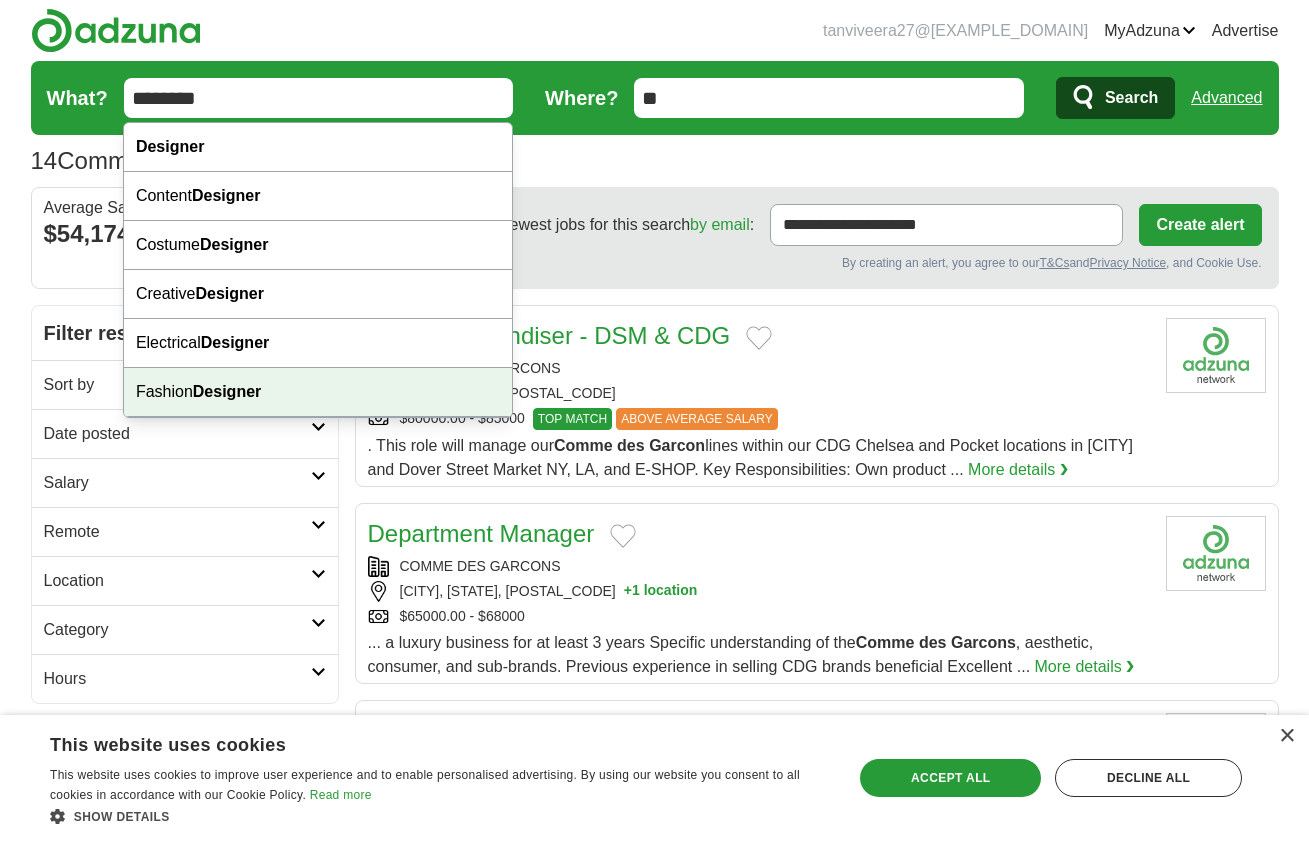 click on "Fashion  Designer" at bounding box center (318, 392) 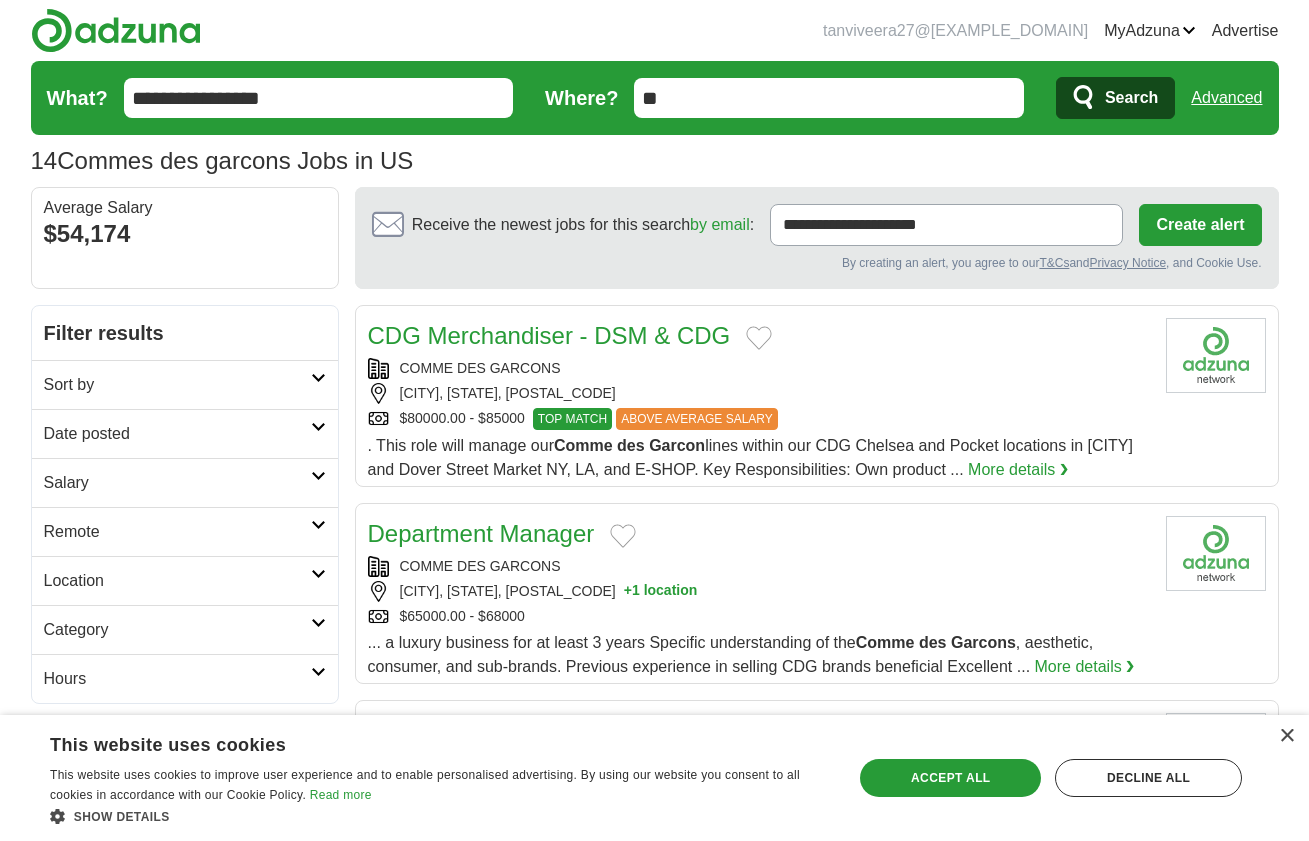 click on "Search" at bounding box center (1115, 98) 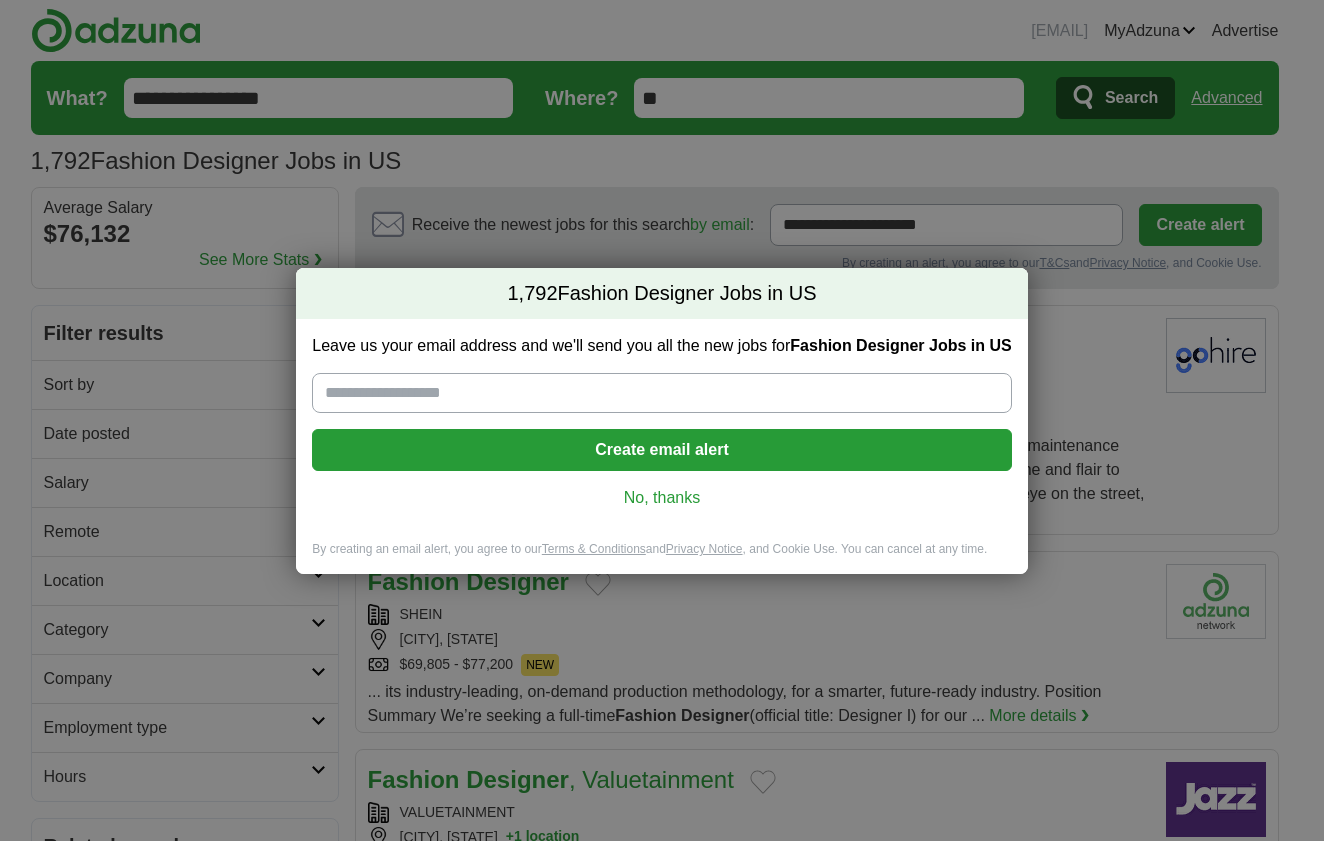 scroll, scrollTop: 0, scrollLeft: 0, axis: both 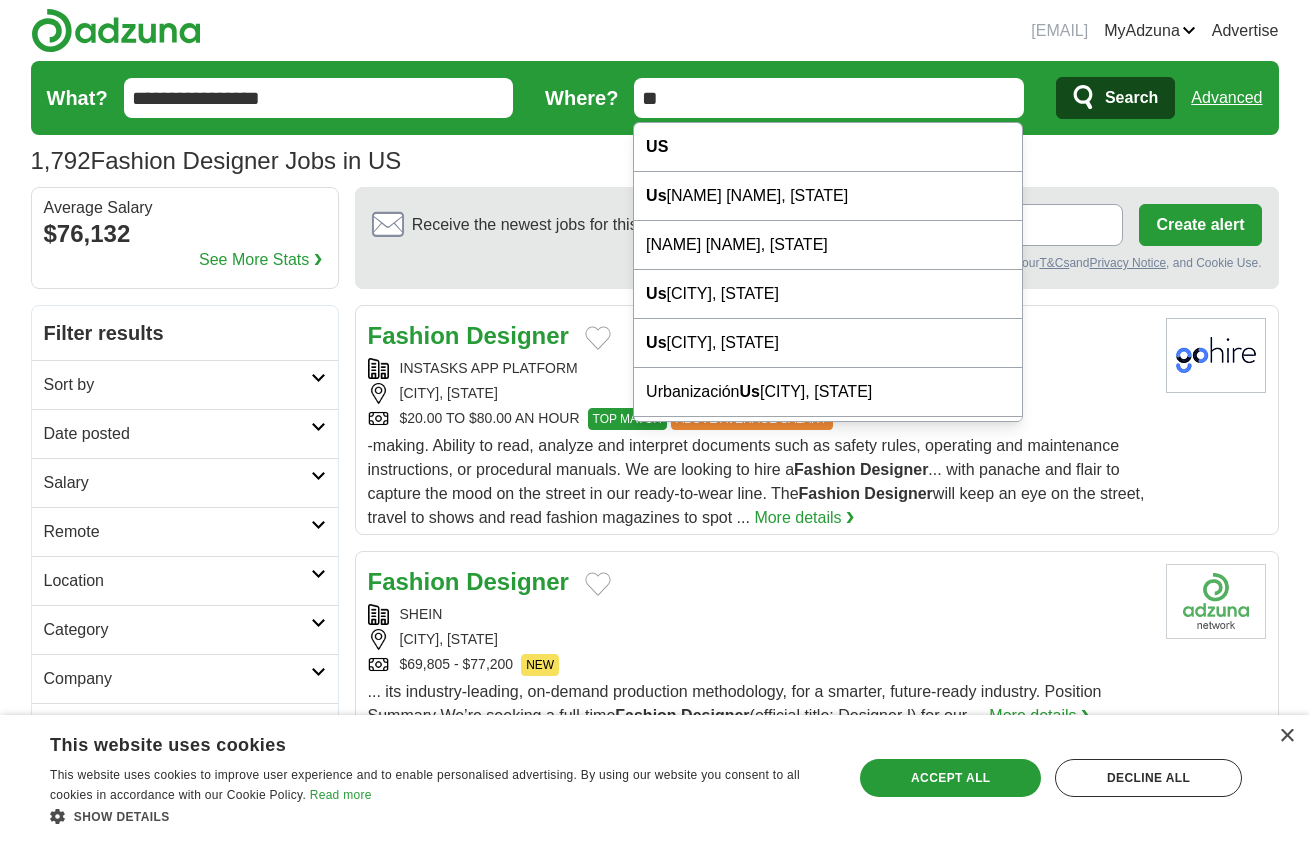 click on "**" at bounding box center (829, 98) 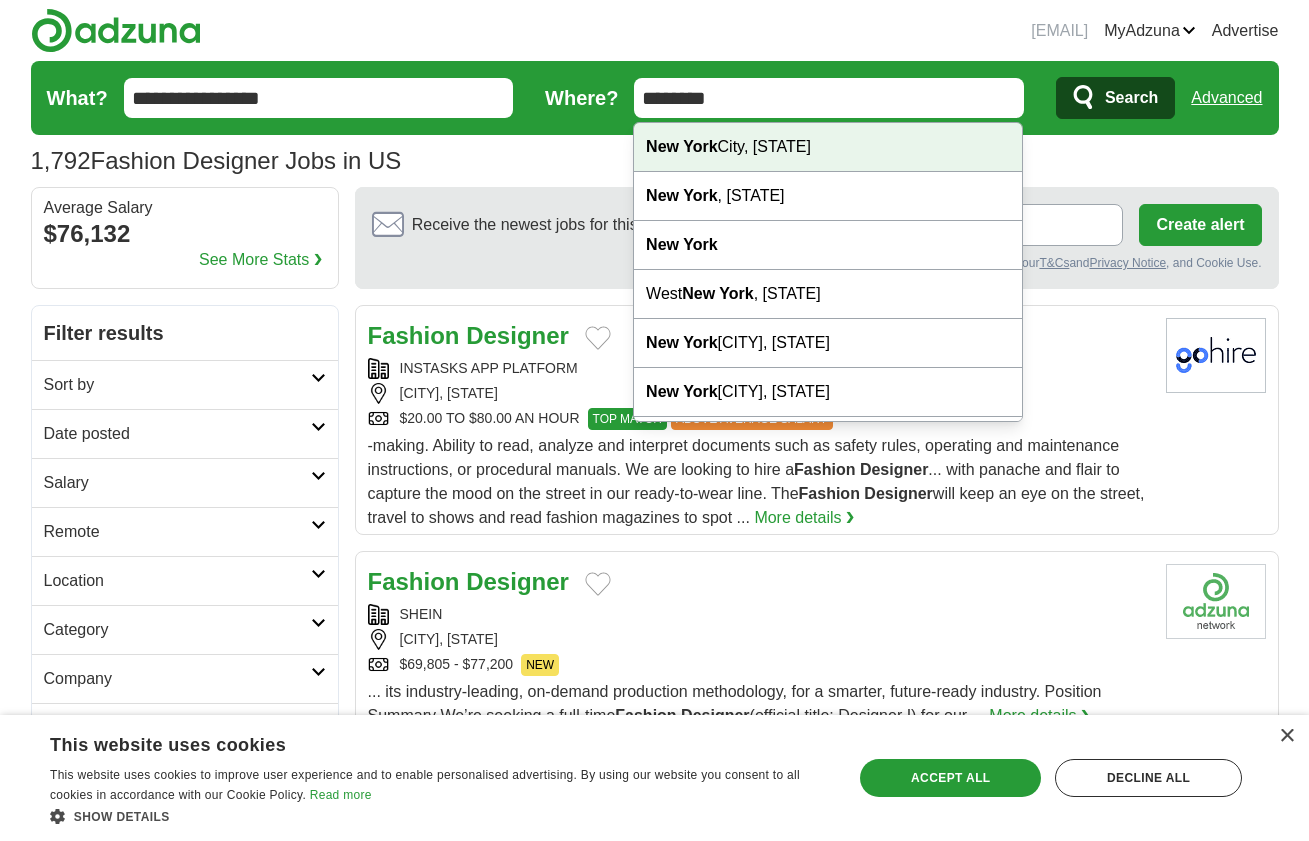 click on "New York  City, NY" at bounding box center (828, 147) 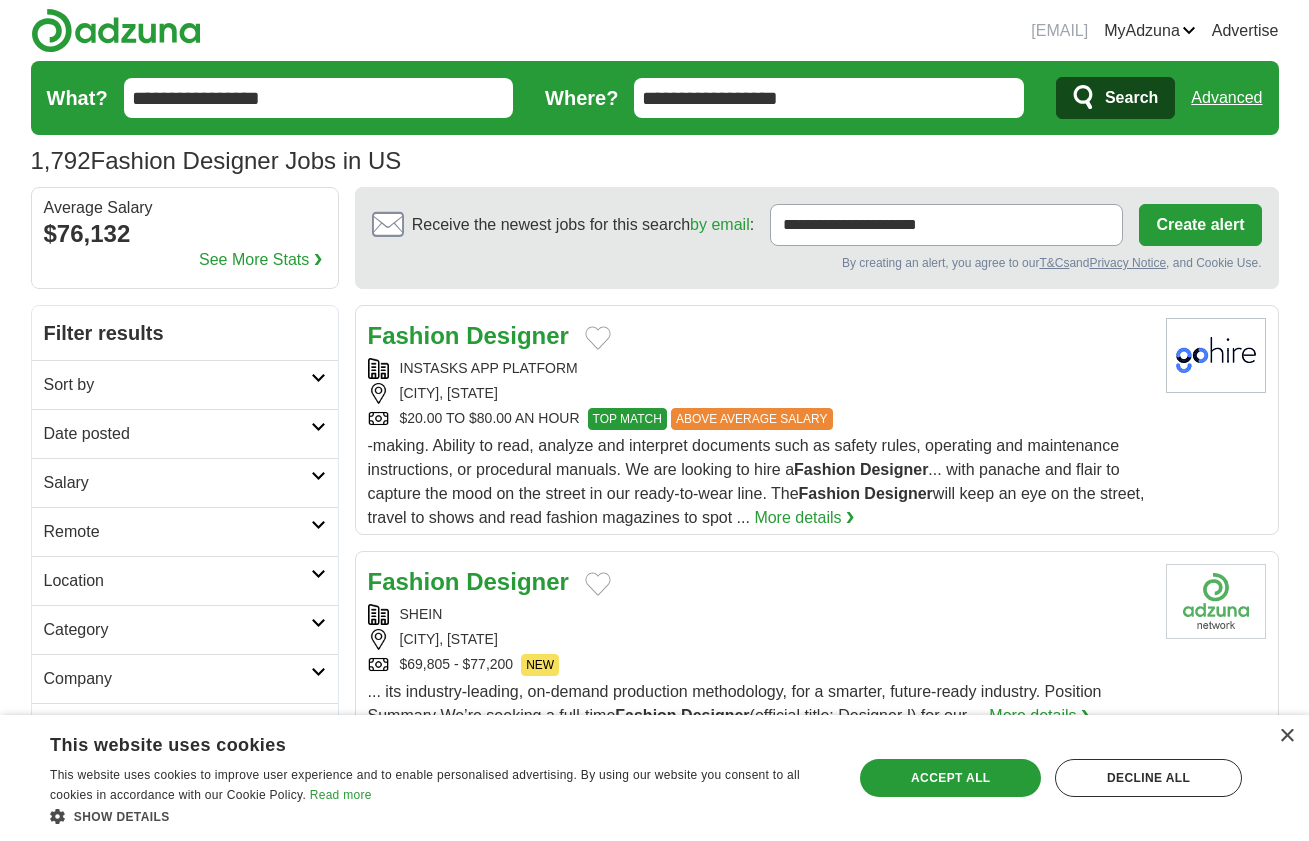 click on "Search" at bounding box center [1131, 98] 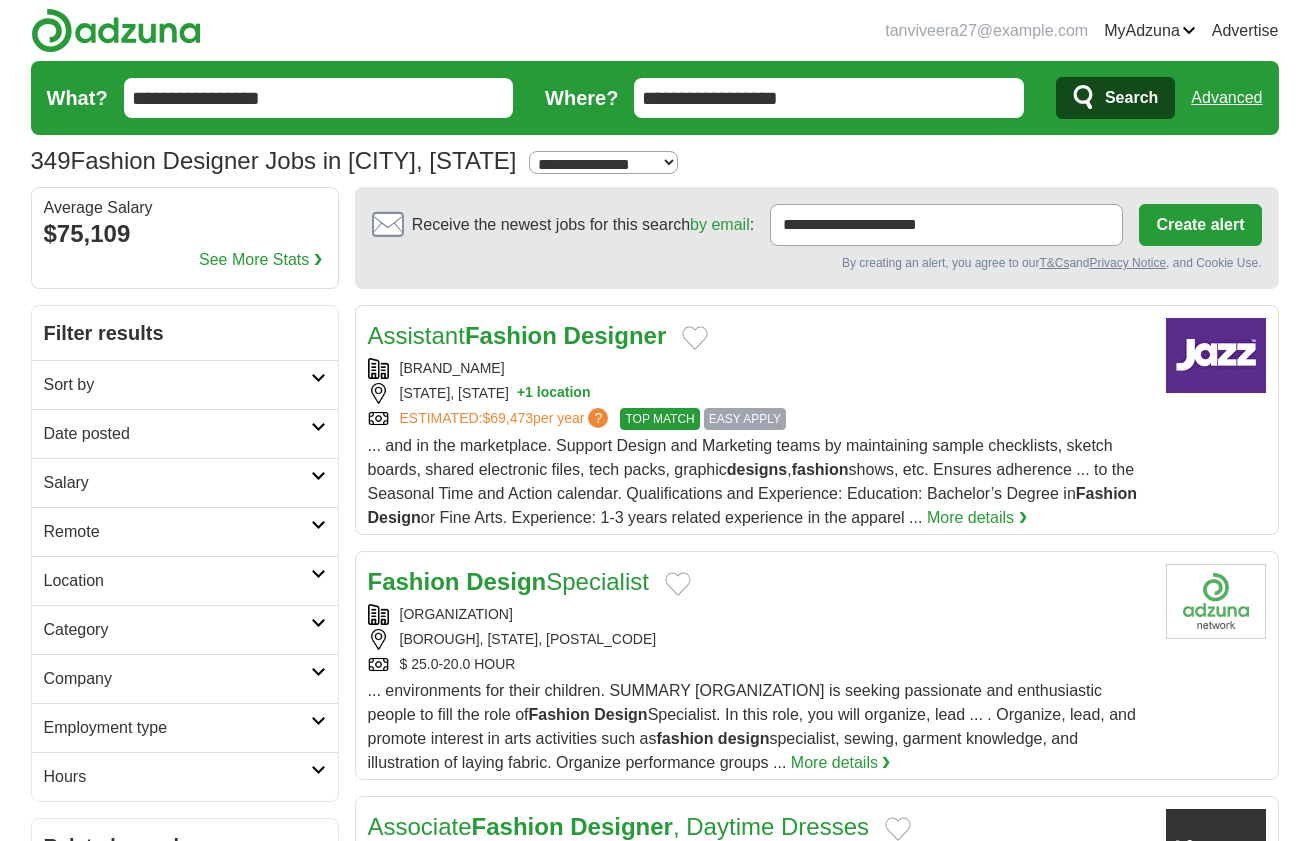 scroll, scrollTop: 0, scrollLeft: 0, axis: both 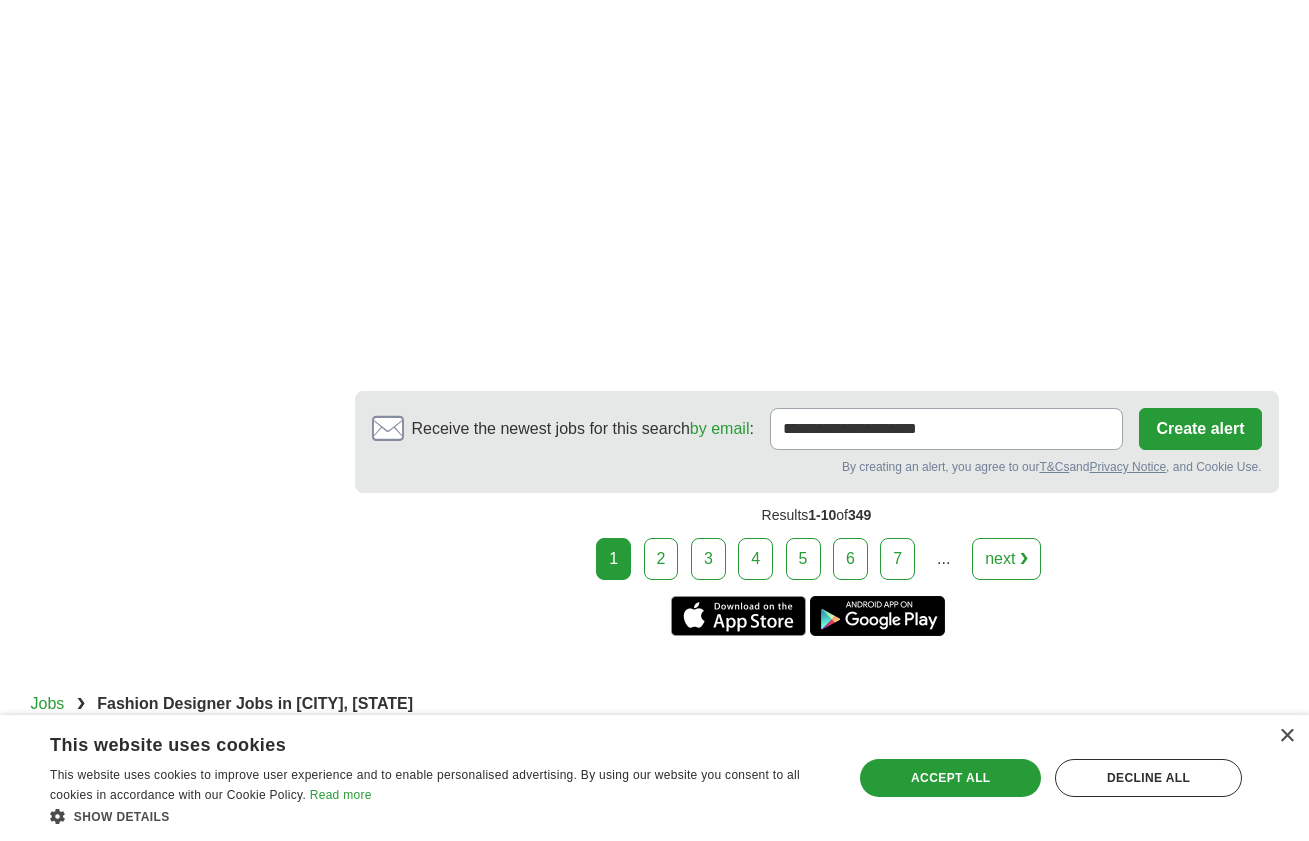 click on "2" at bounding box center (661, 559) 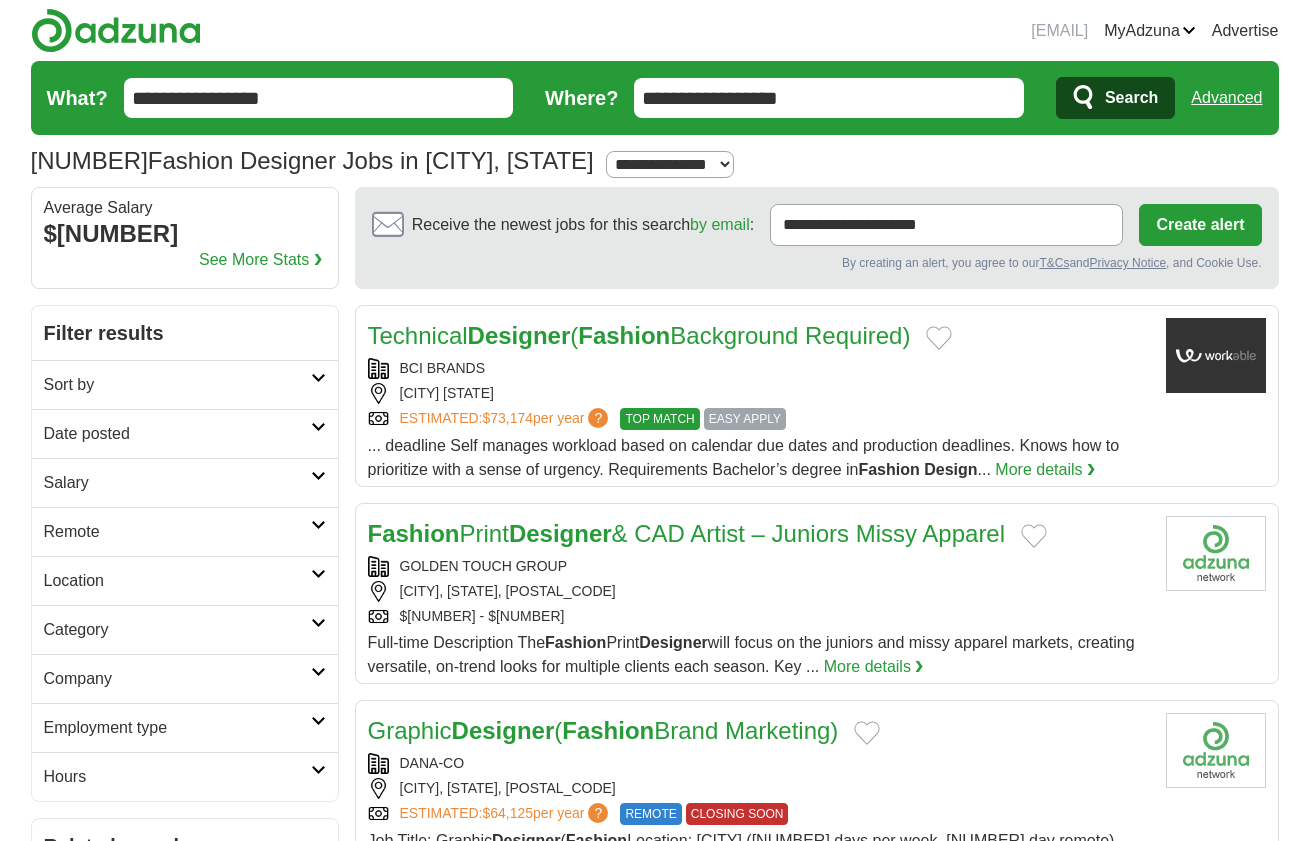 scroll, scrollTop: 0, scrollLeft: 0, axis: both 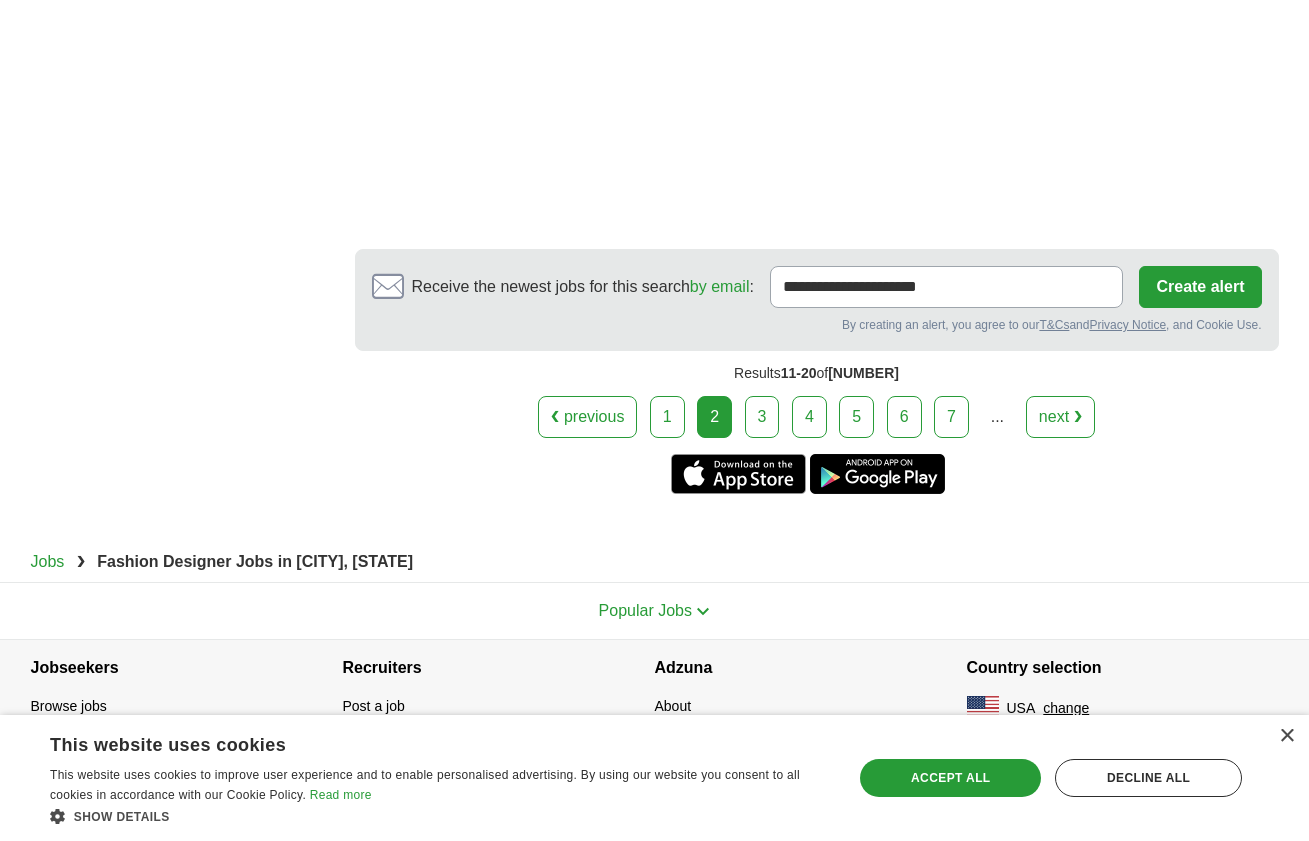click on "3" at bounding box center (762, 417) 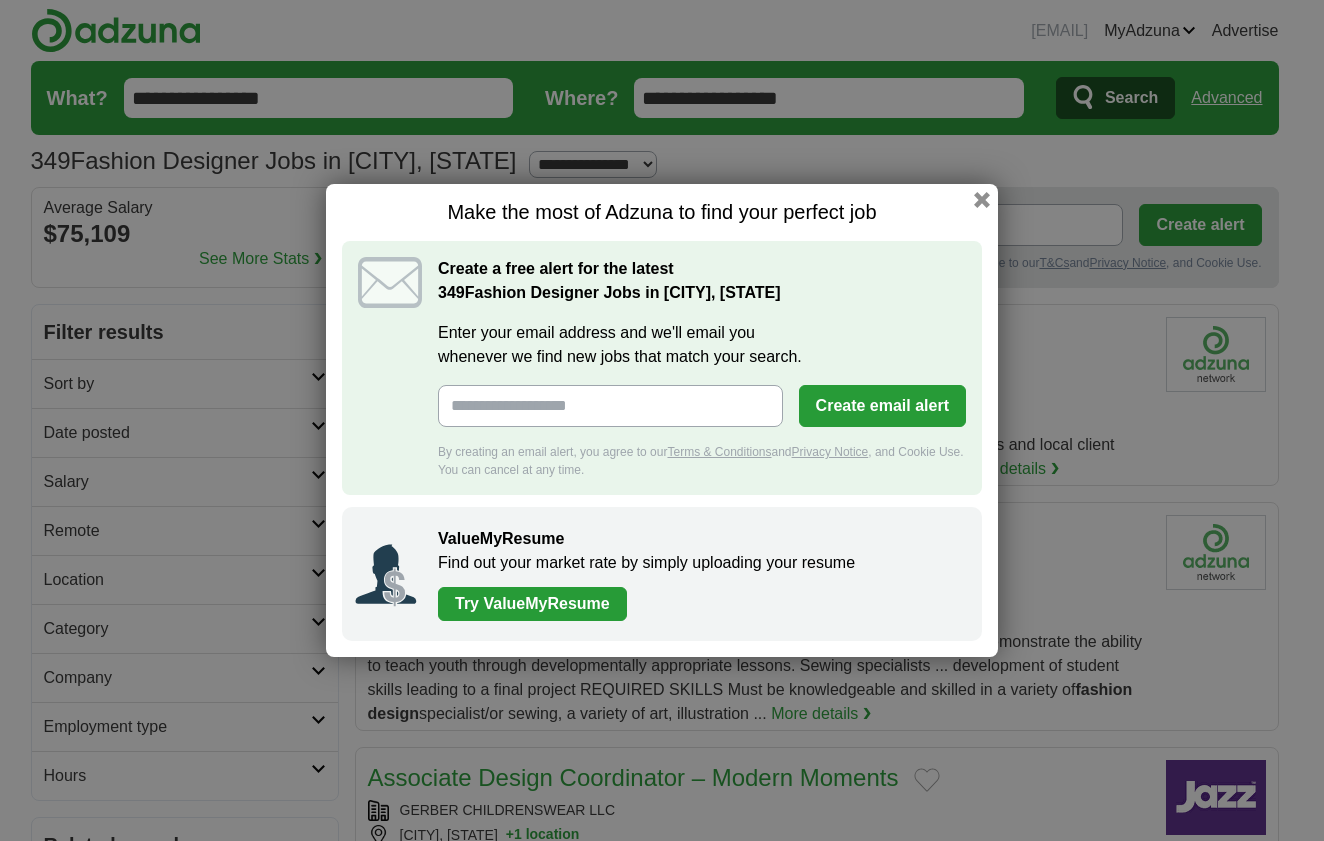 scroll, scrollTop: 0, scrollLeft: 0, axis: both 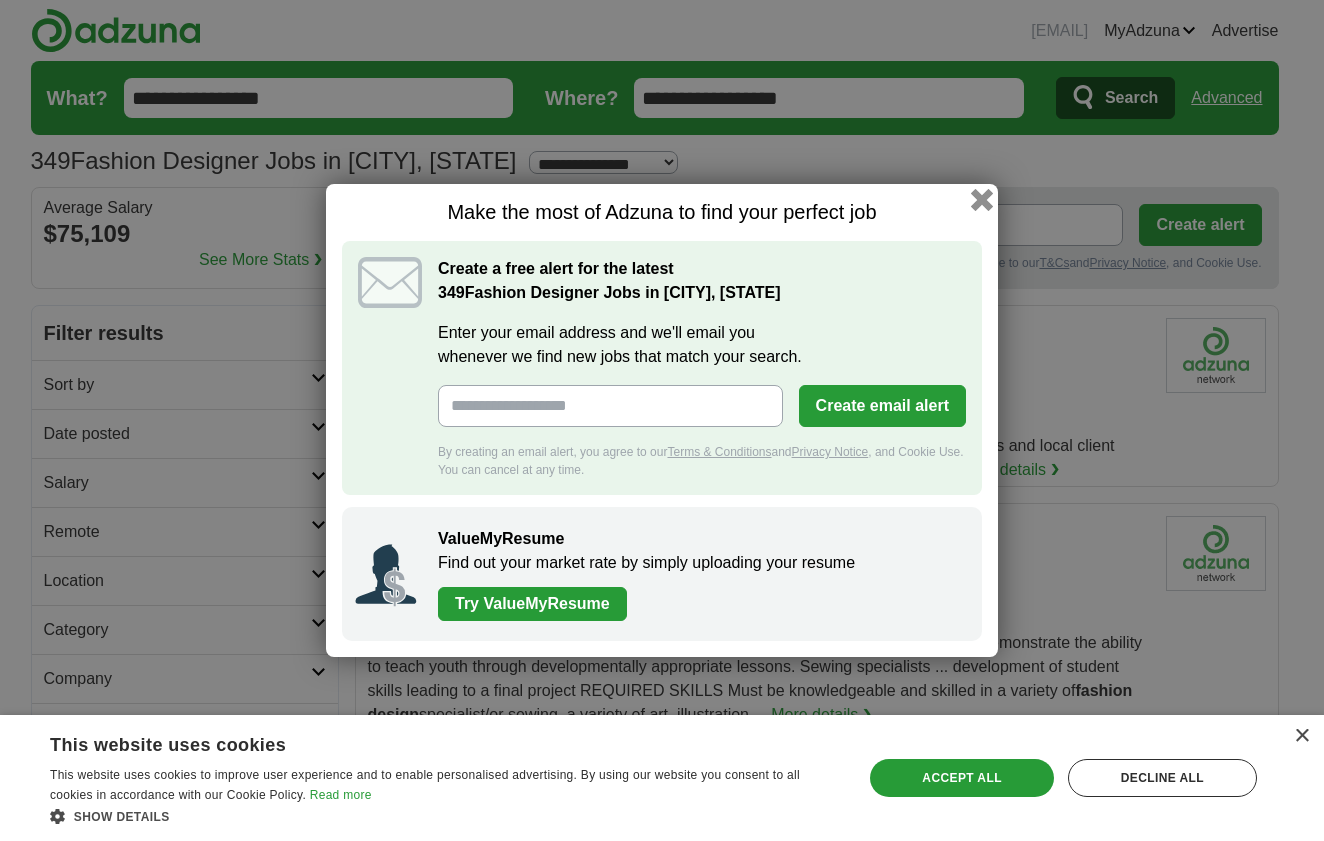 click at bounding box center [982, 200] 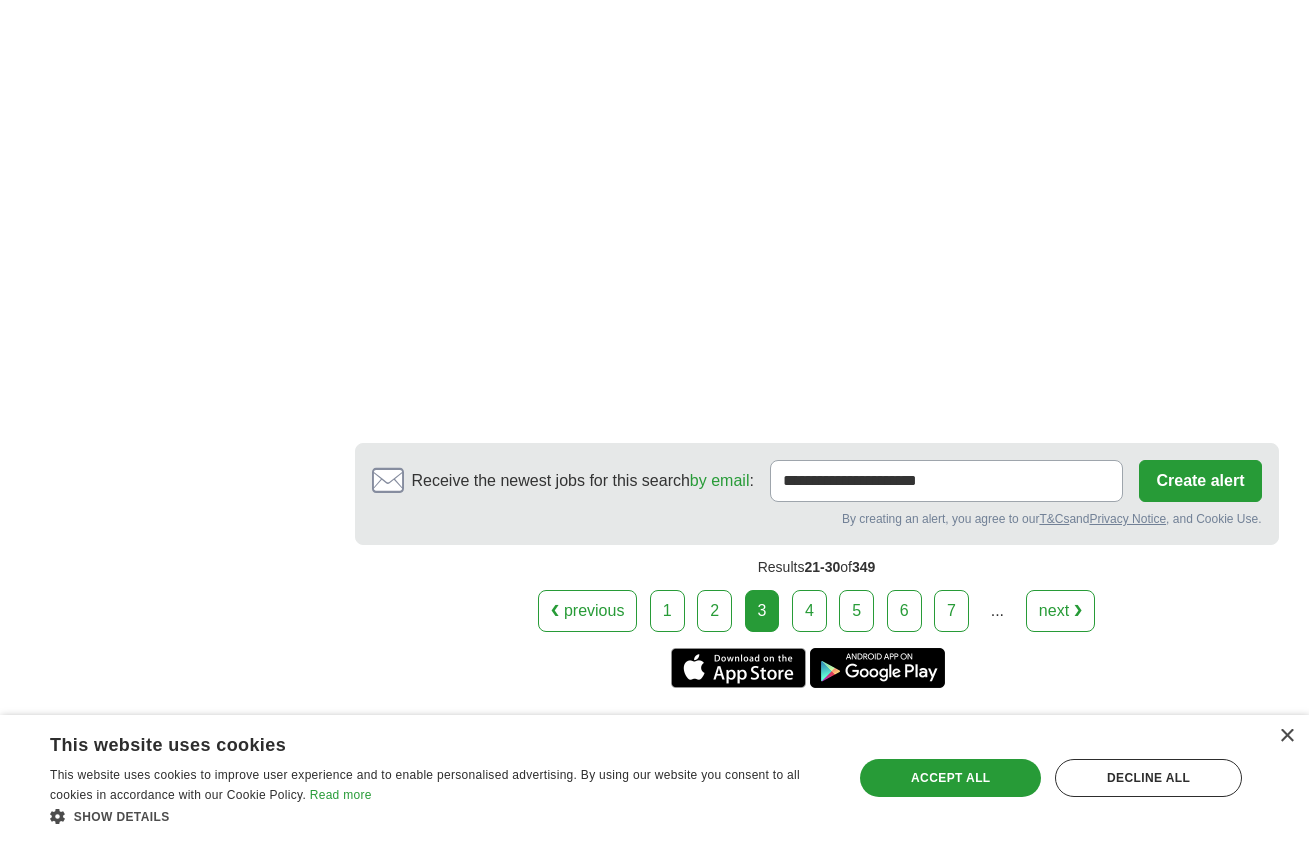 scroll, scrollTop: 2897, scrollLeft: 0, axis: vertical 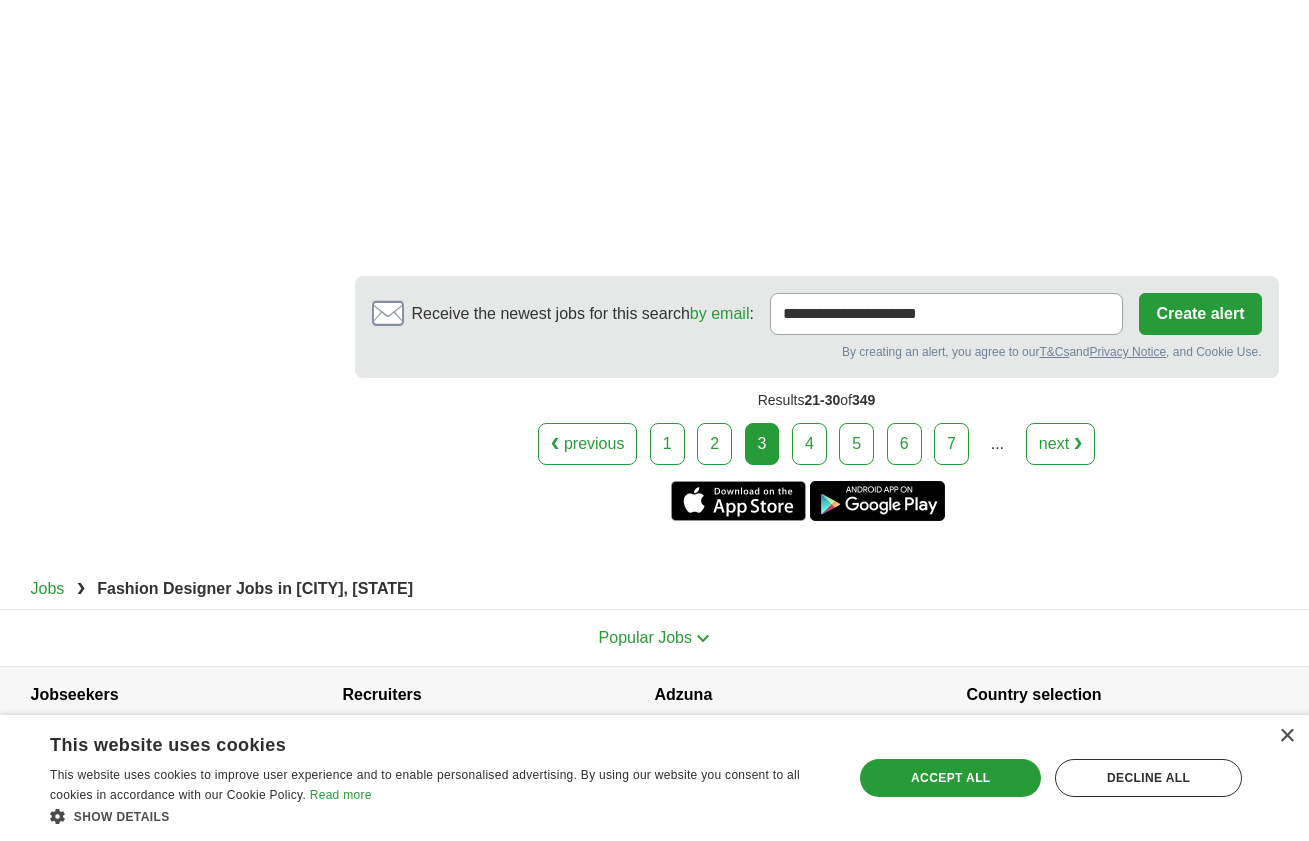 click on "4" at bounding box center (809, 444) 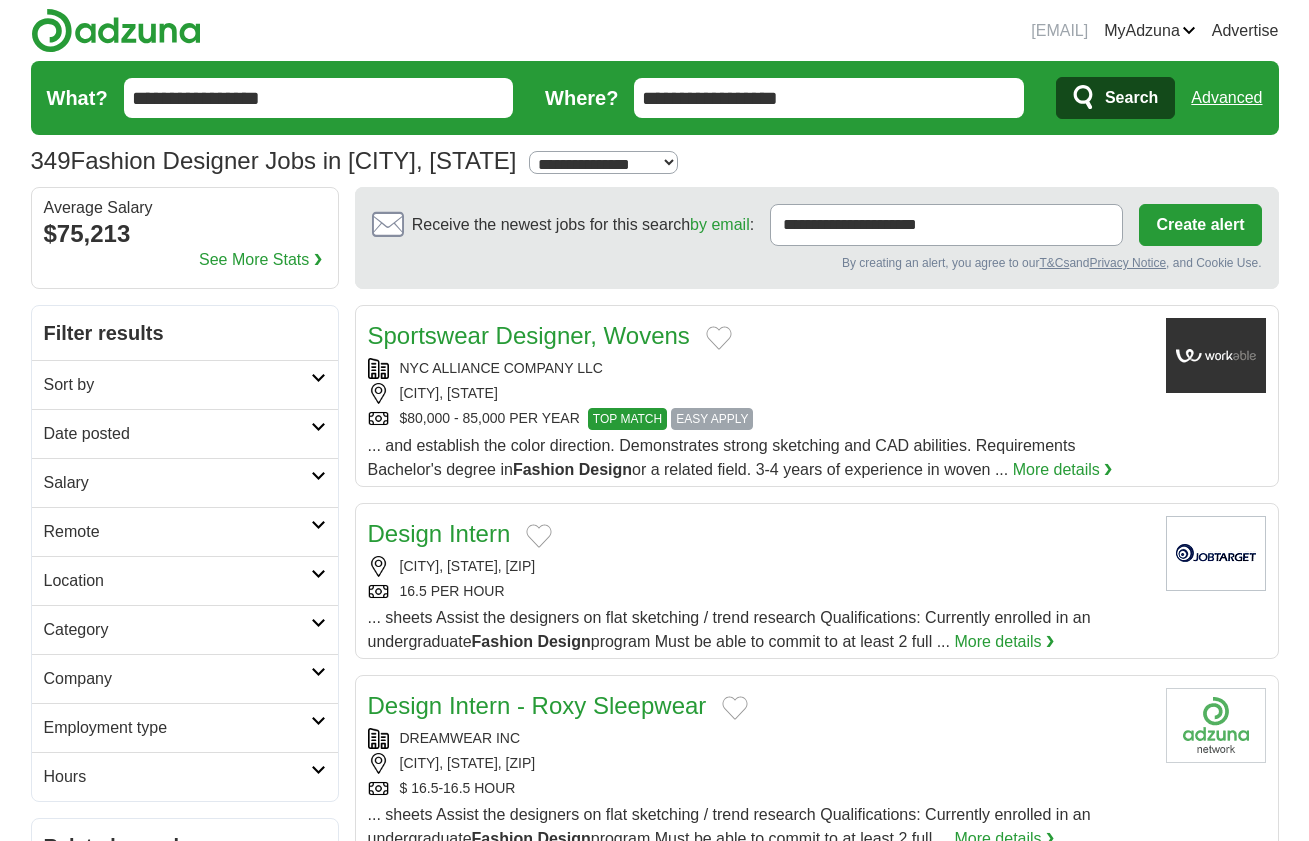 scroll, scrollTop: 0, scrollLeft: 0, axis: both 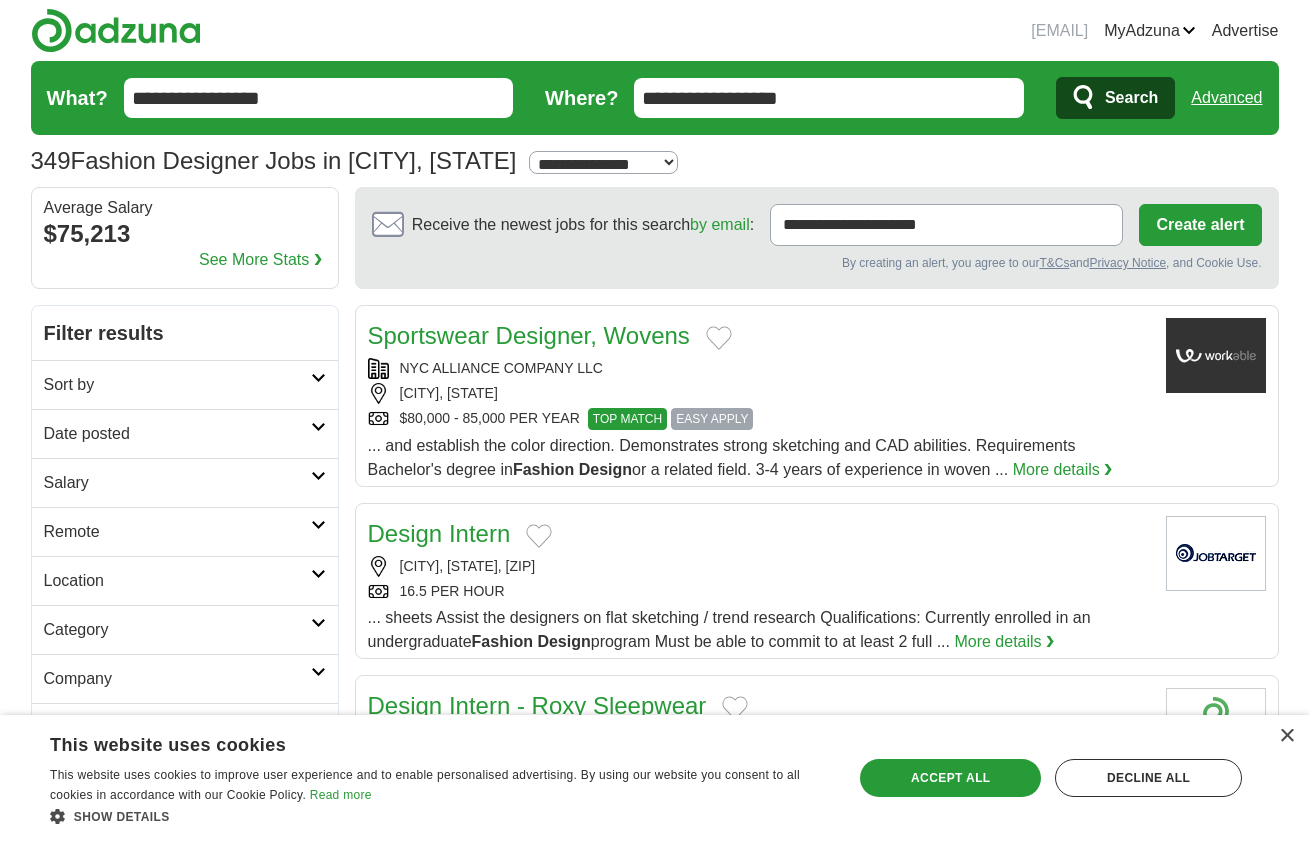 click on "**********" at bounding box center [829, 98] 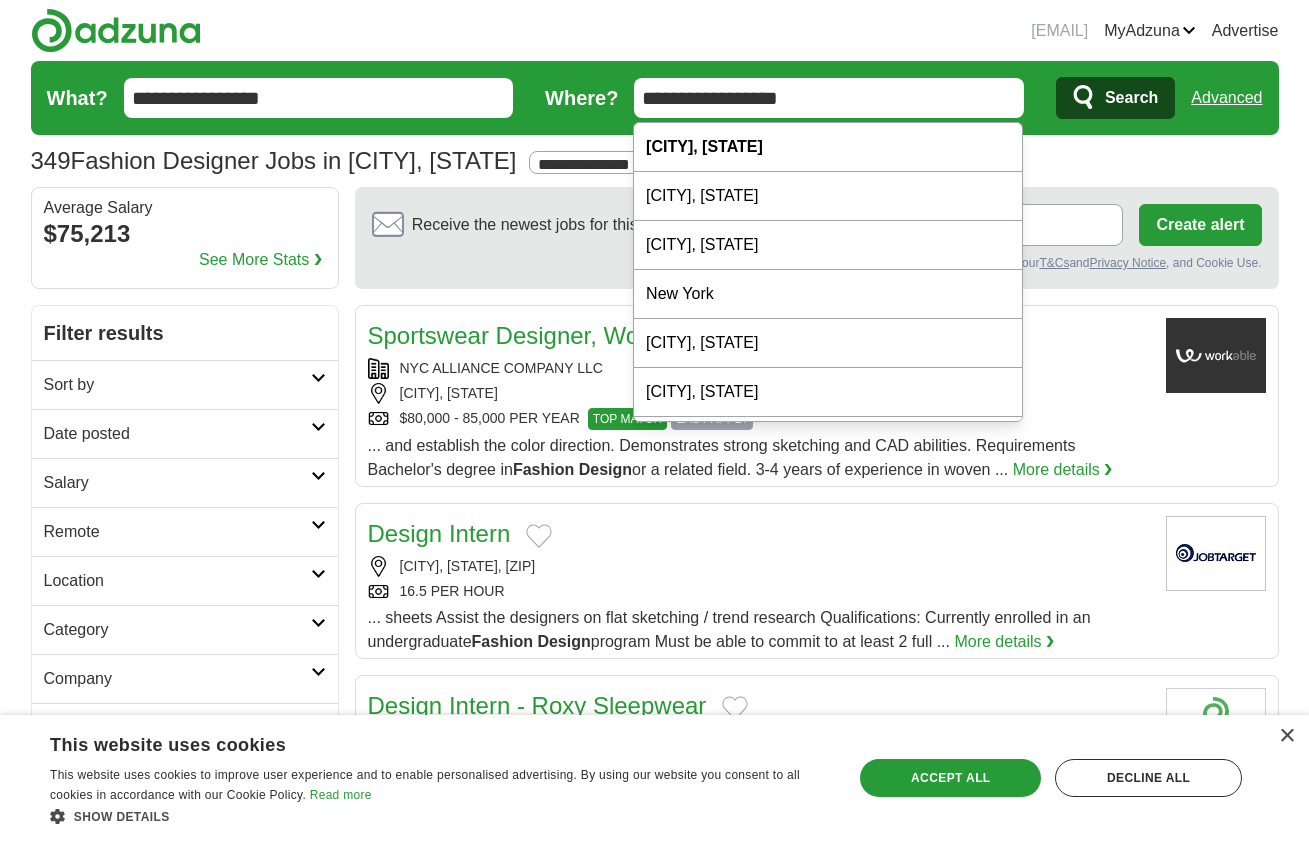 click on "**********" at bounding box center (829, 98) 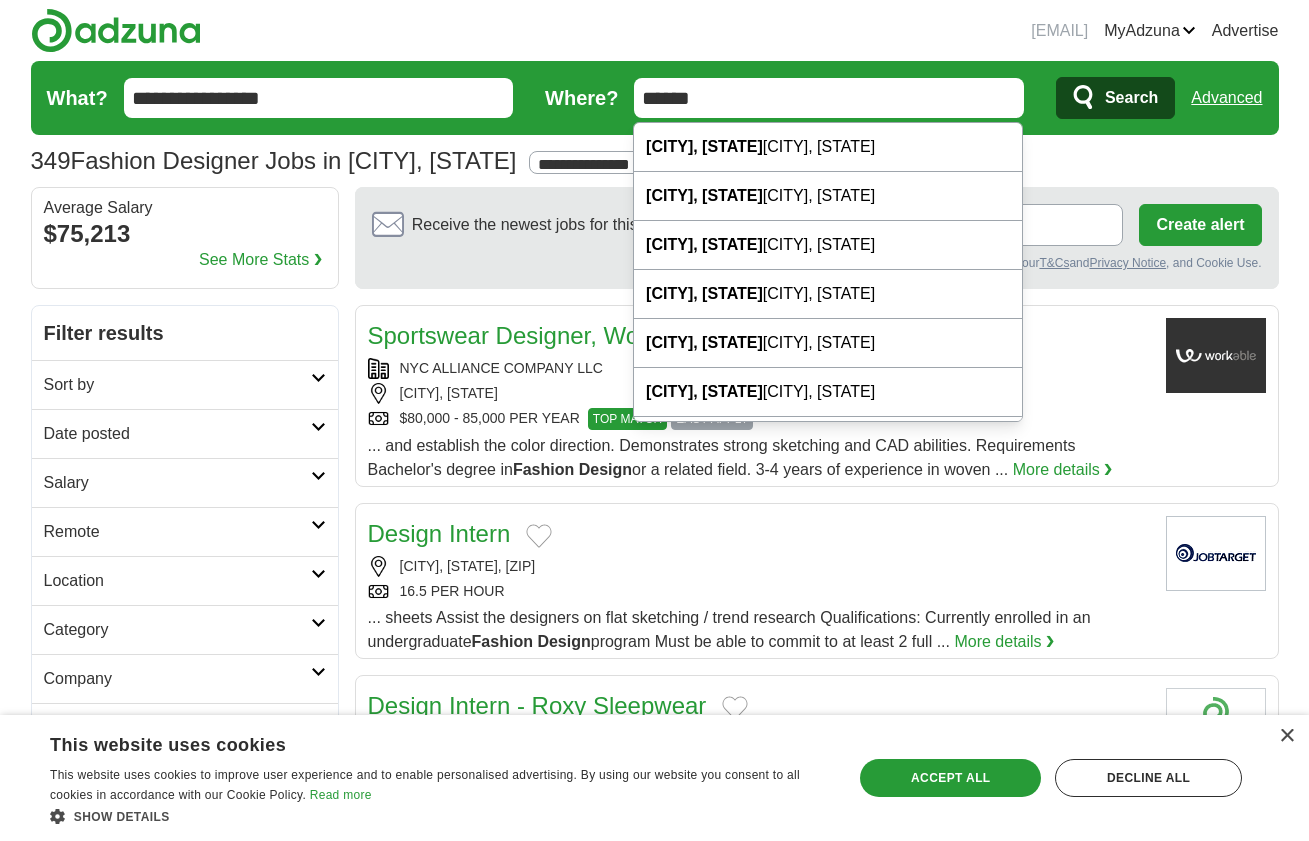 type on "******" 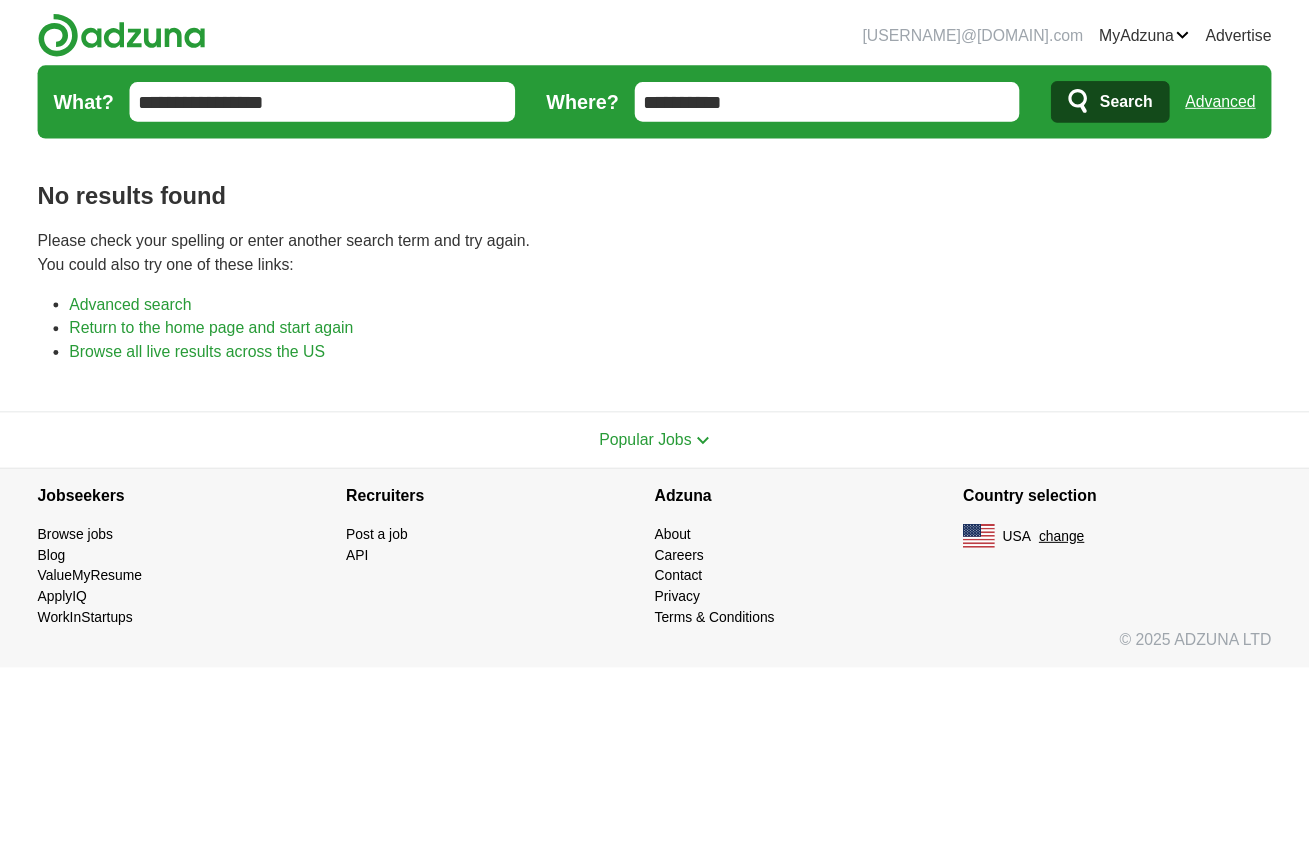 scroll, scrollTop: 0, scrollLeft: 0, axis: both 